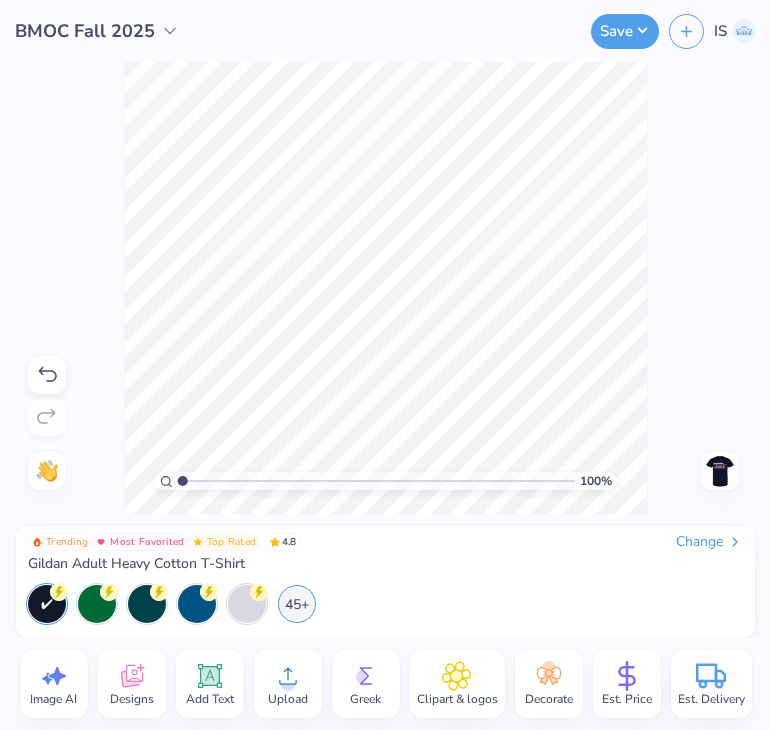 scroll, scrollTop: 0, scrollLeft: 0, axis: both 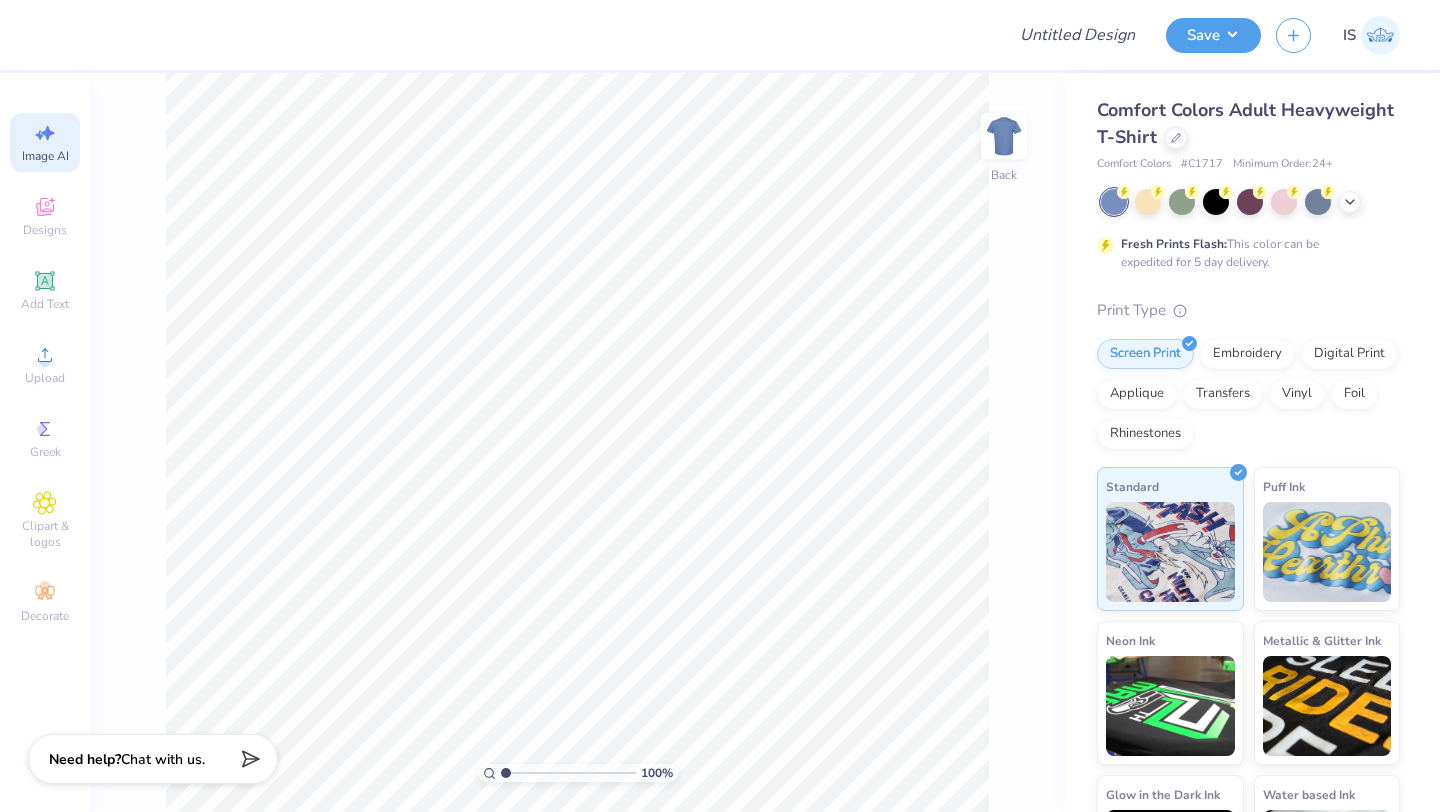 click on "Image AI" at bounding box center (45, 156) 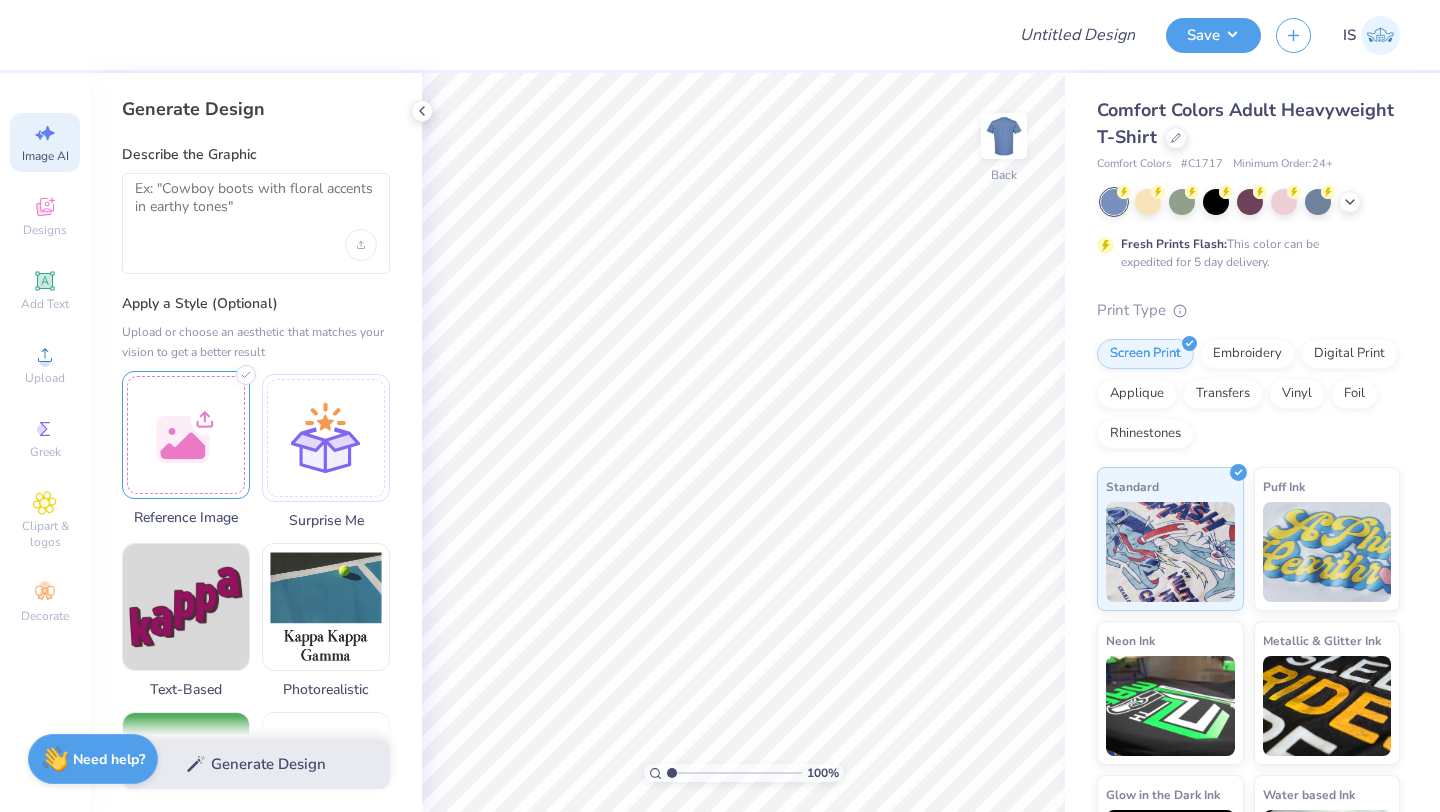 click at bounding box center (186, 435) 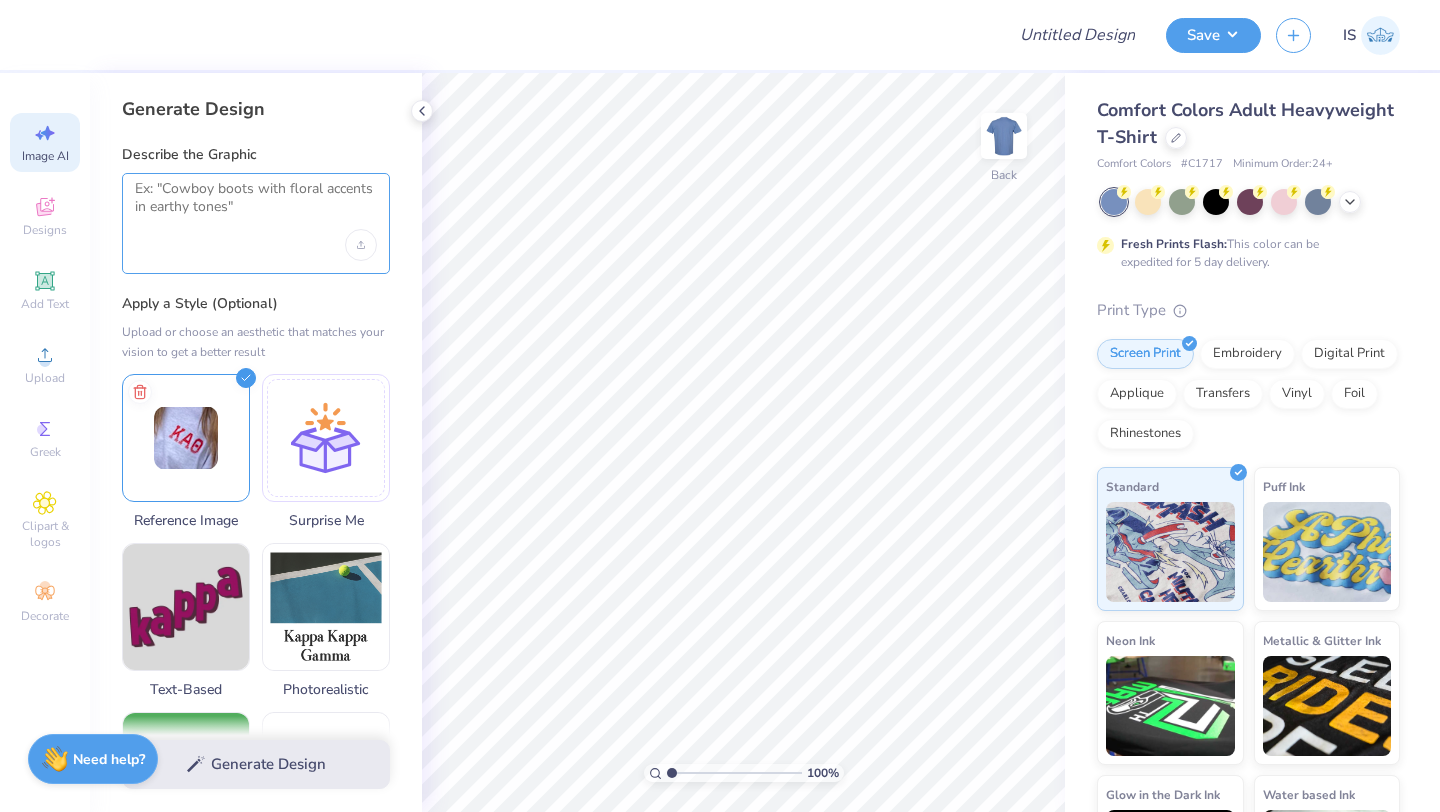 click at bounding box center [256, 205] 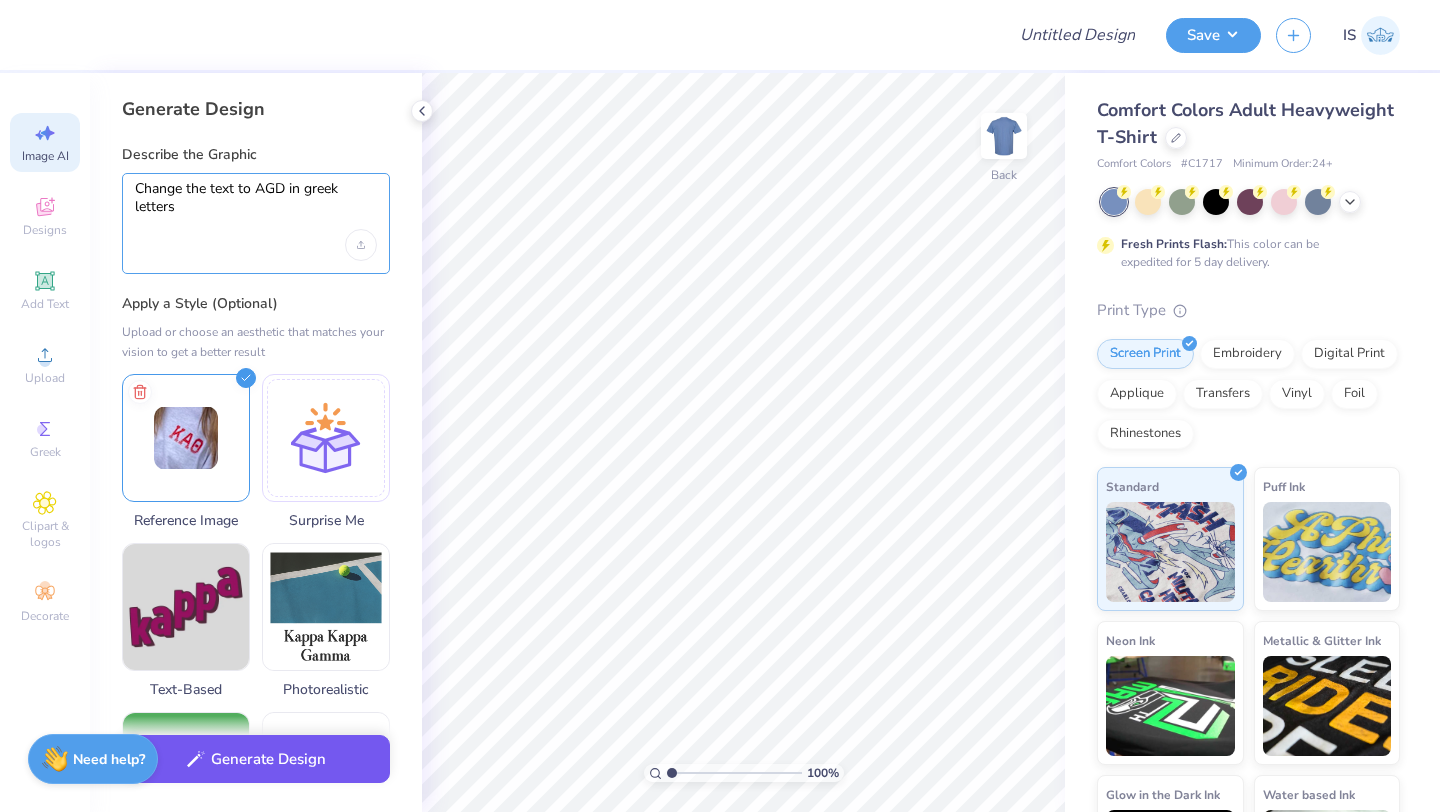 type on "Change the text to AGD in greek letters" 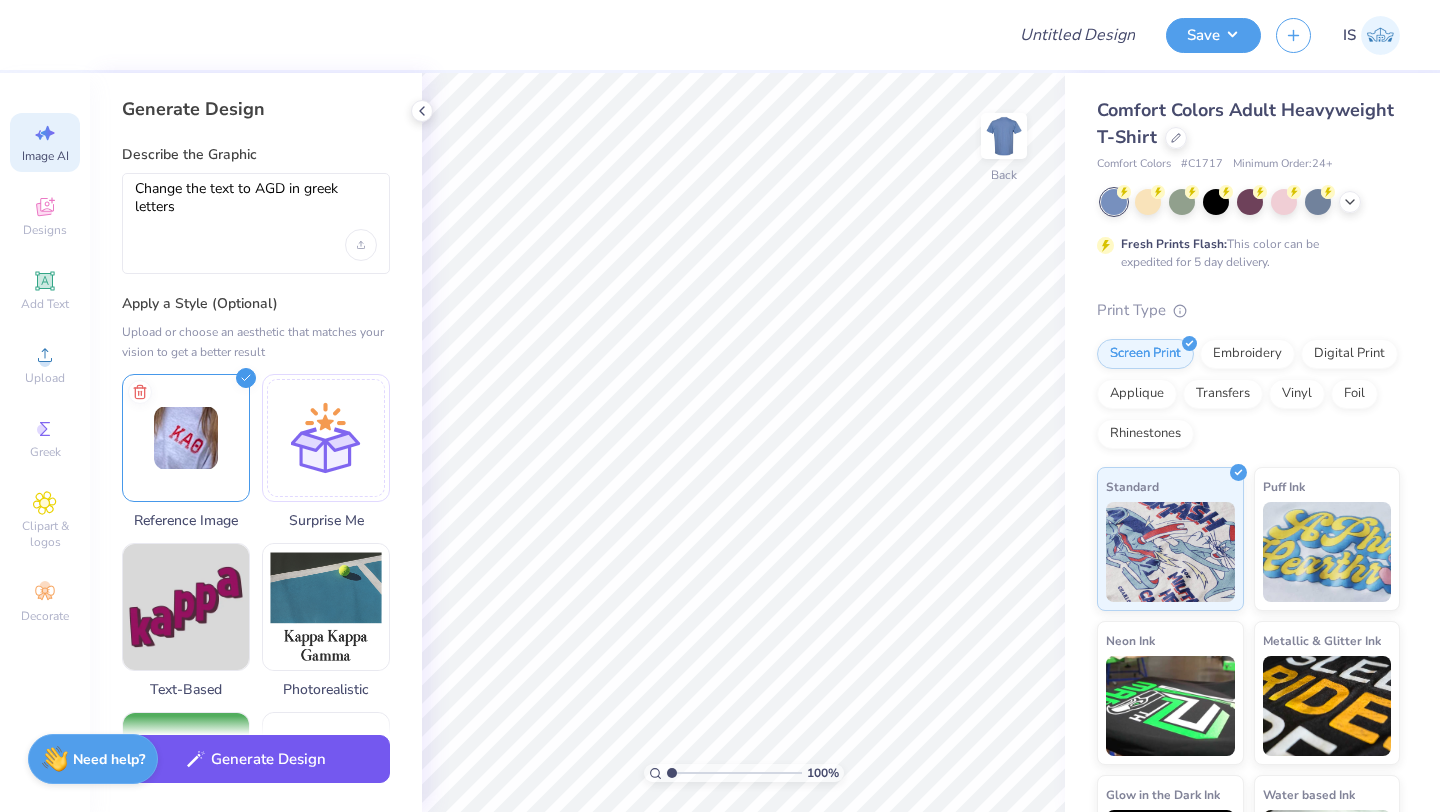 click on "Generate Design" at bounding box center [256, 759] 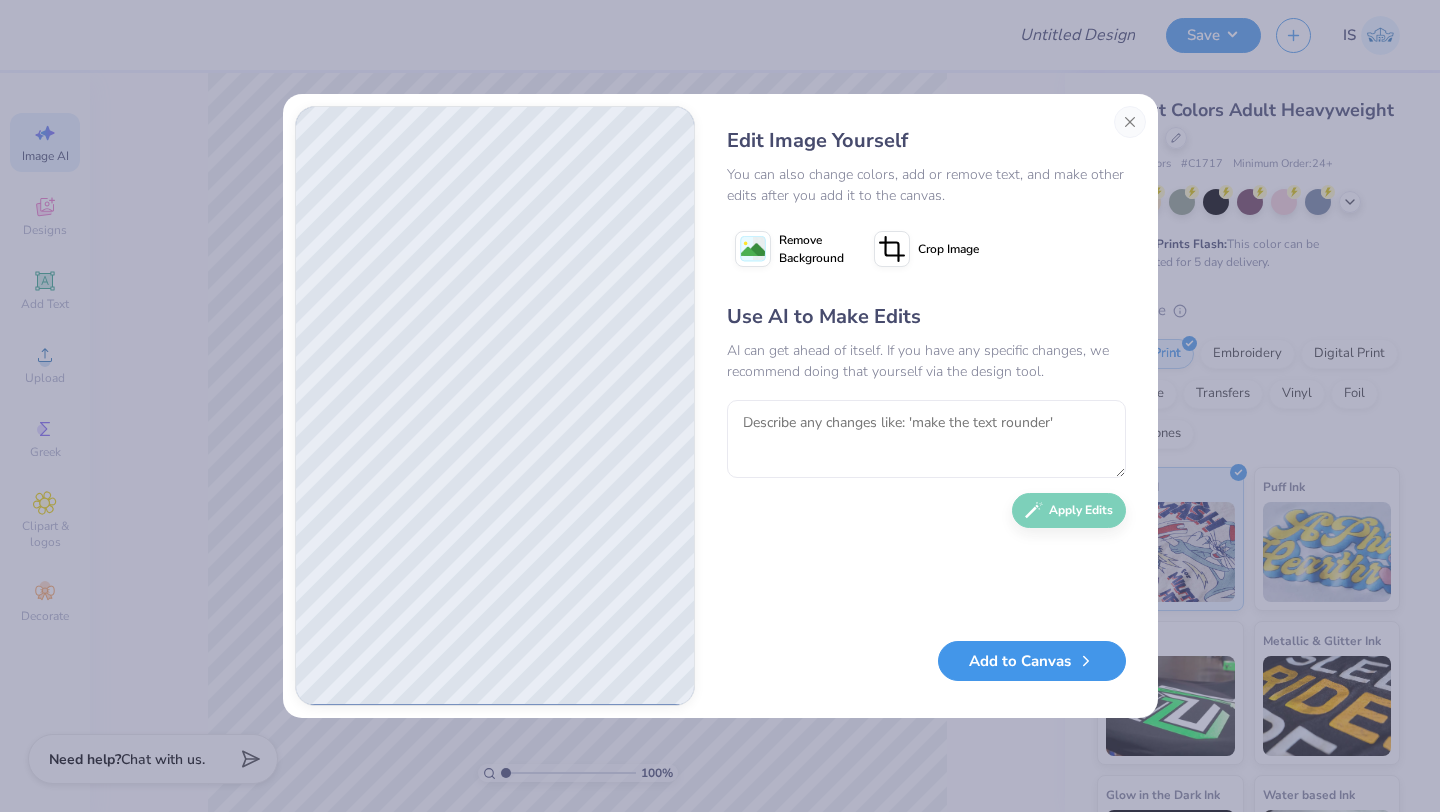 click on "Add to Canvas" at bounding box center (1032, 661) 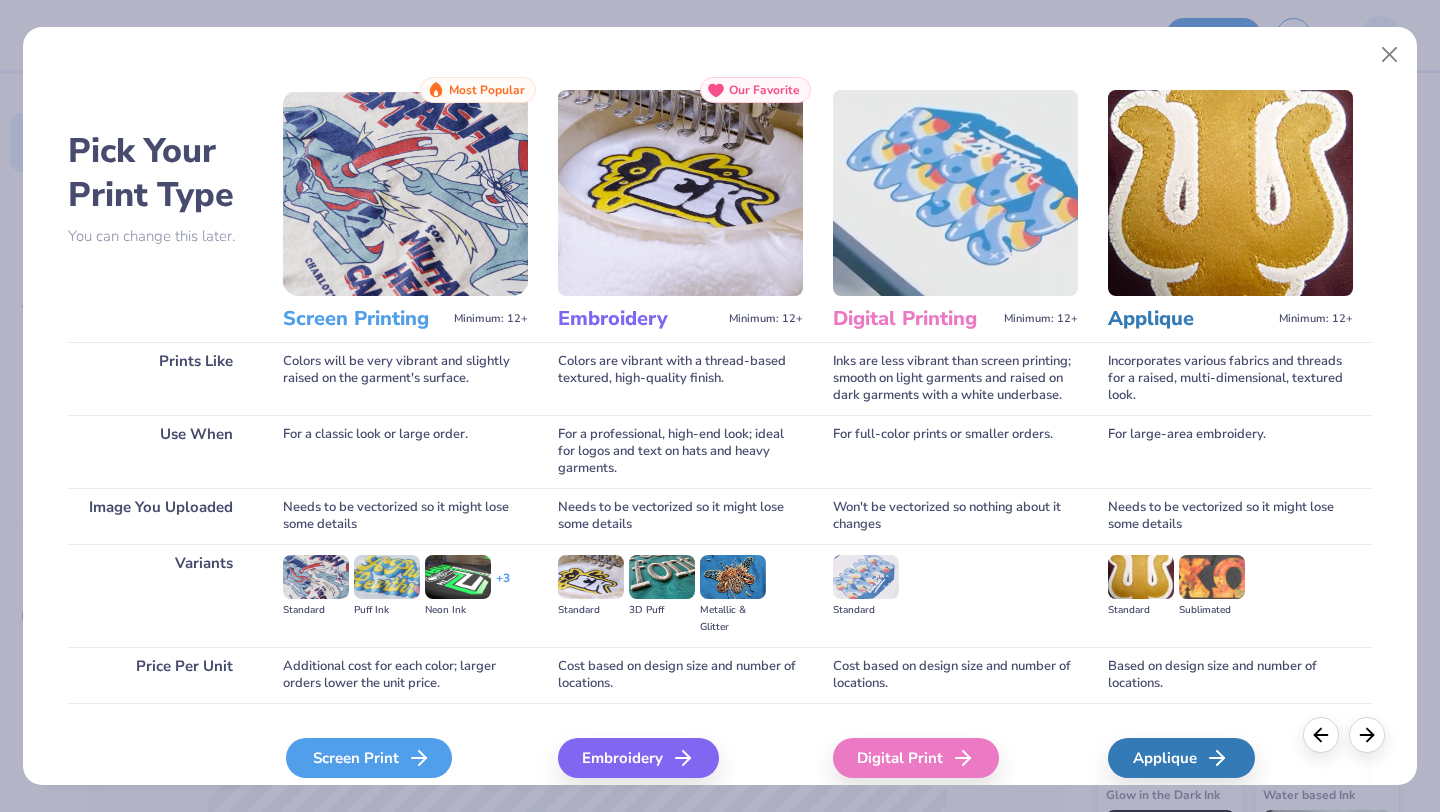 click on "Screen Print" at bounding box center (369, 758) 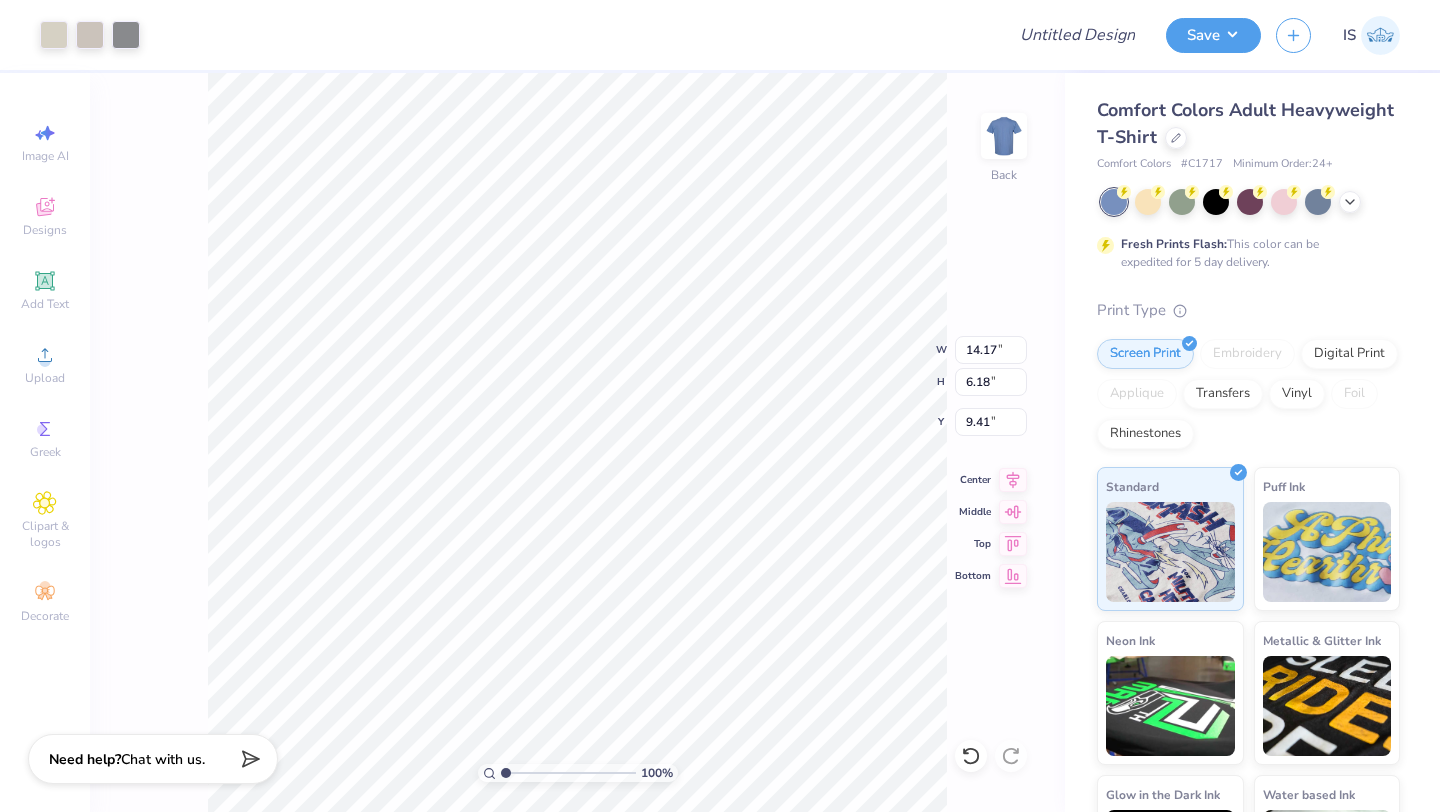 type on "4.29" 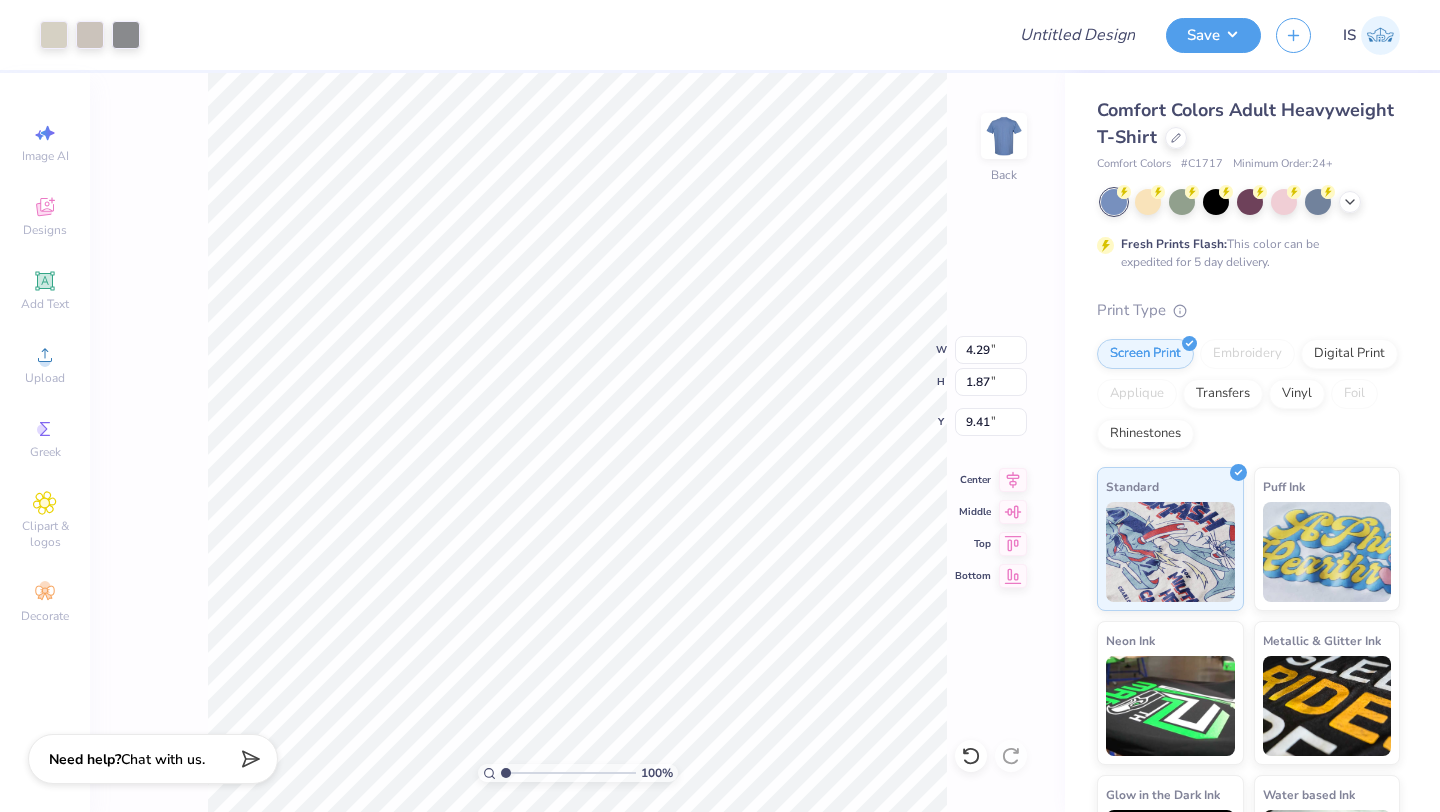 type on "14.17" 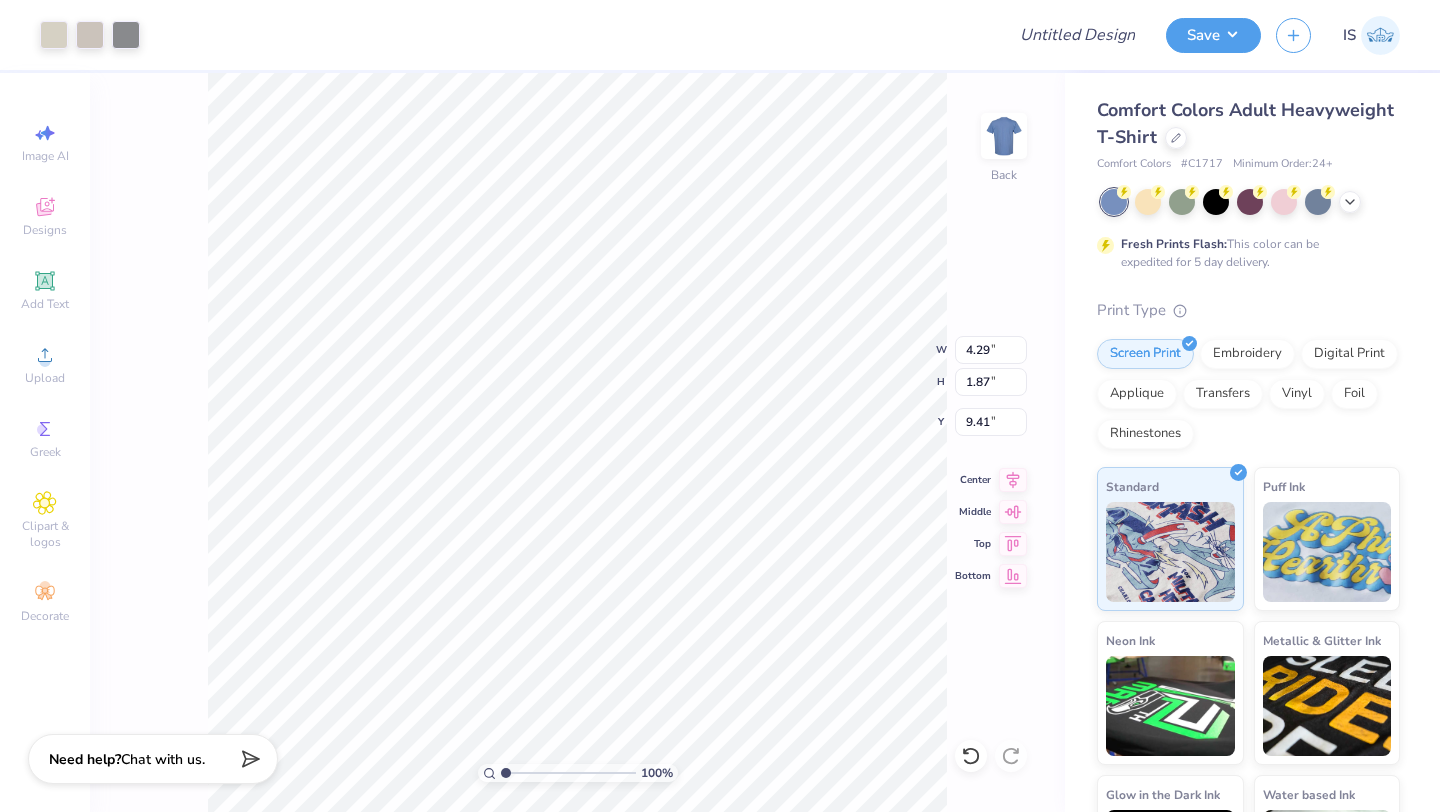 type on "3.00" 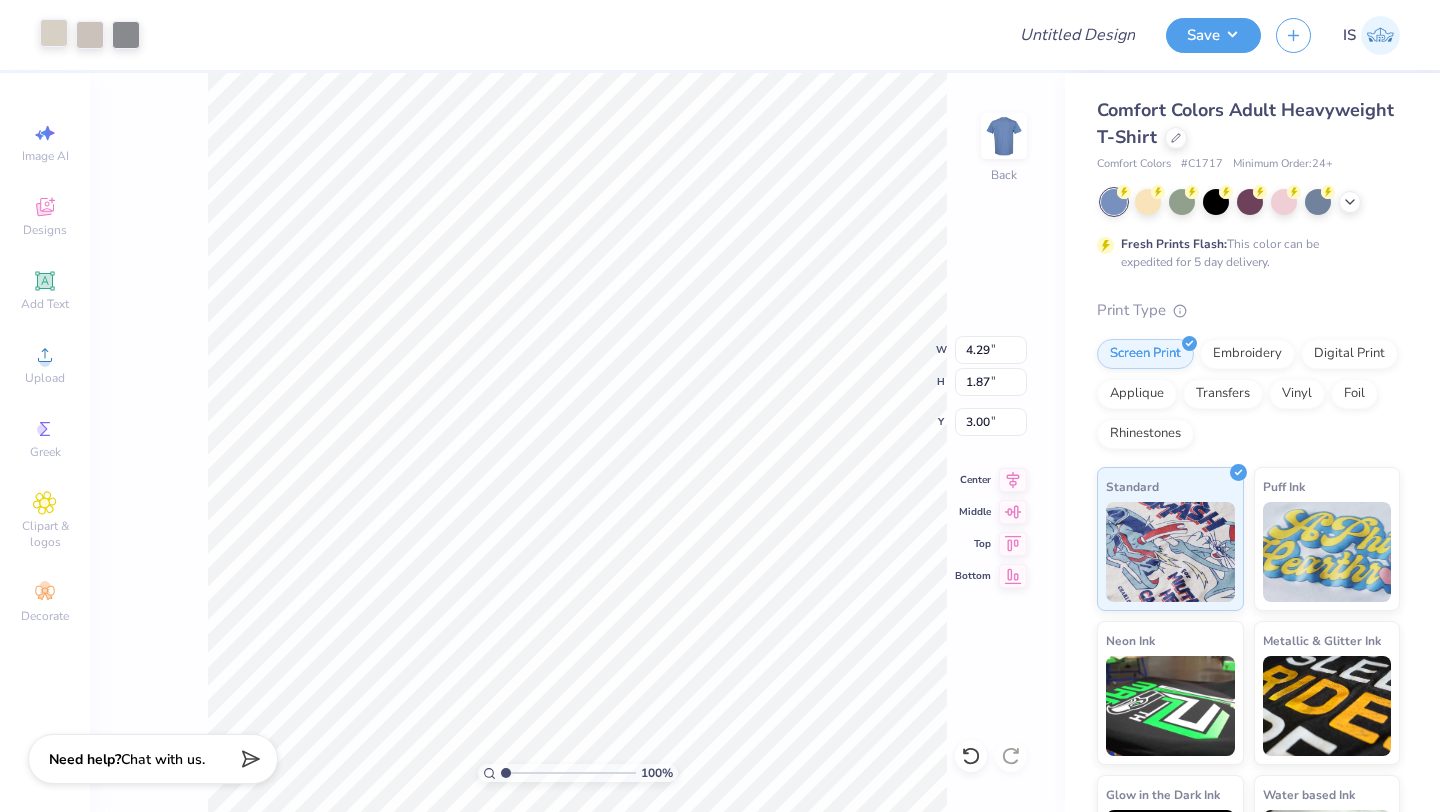 click at bounding box center [54, 33] 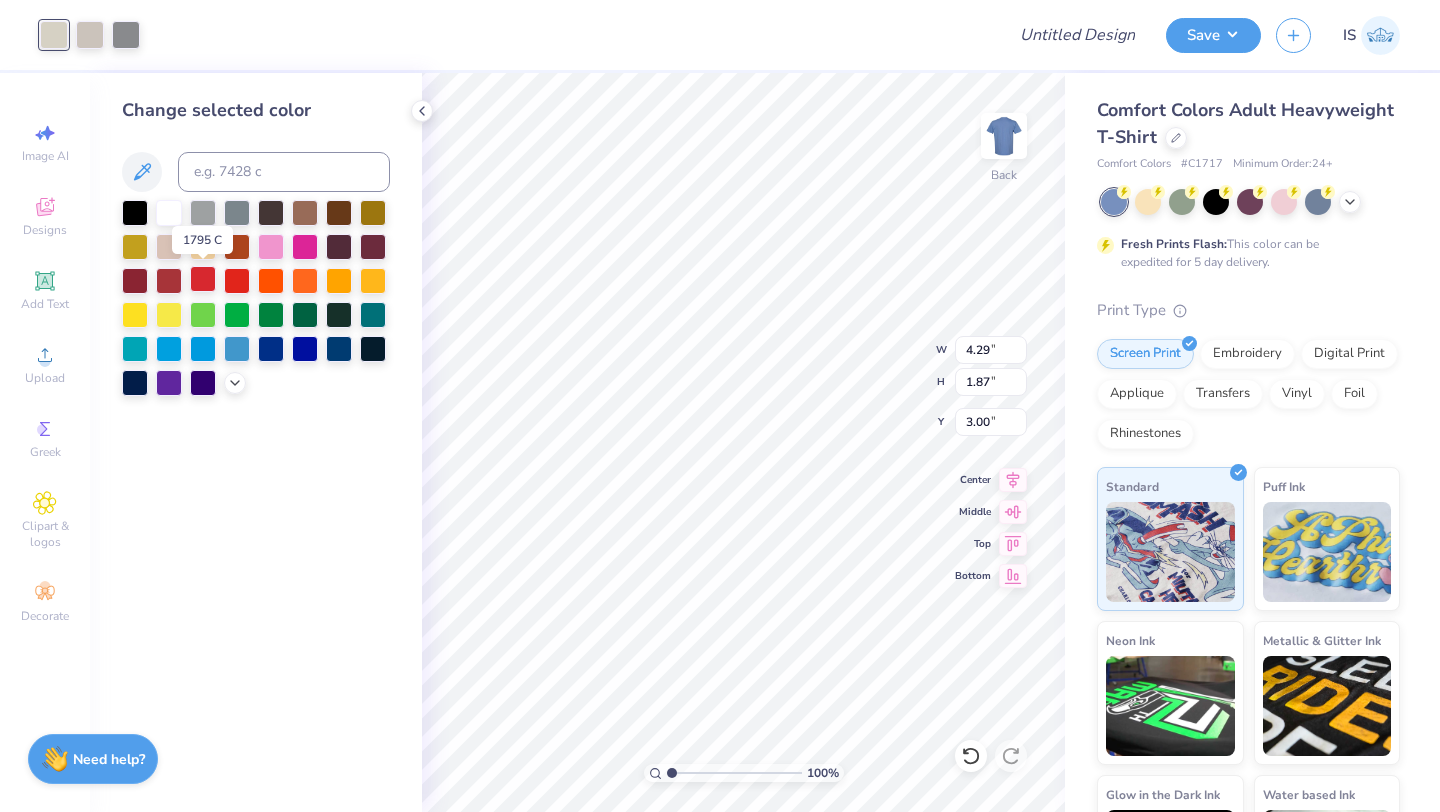 click at bounding box center [203, 279] 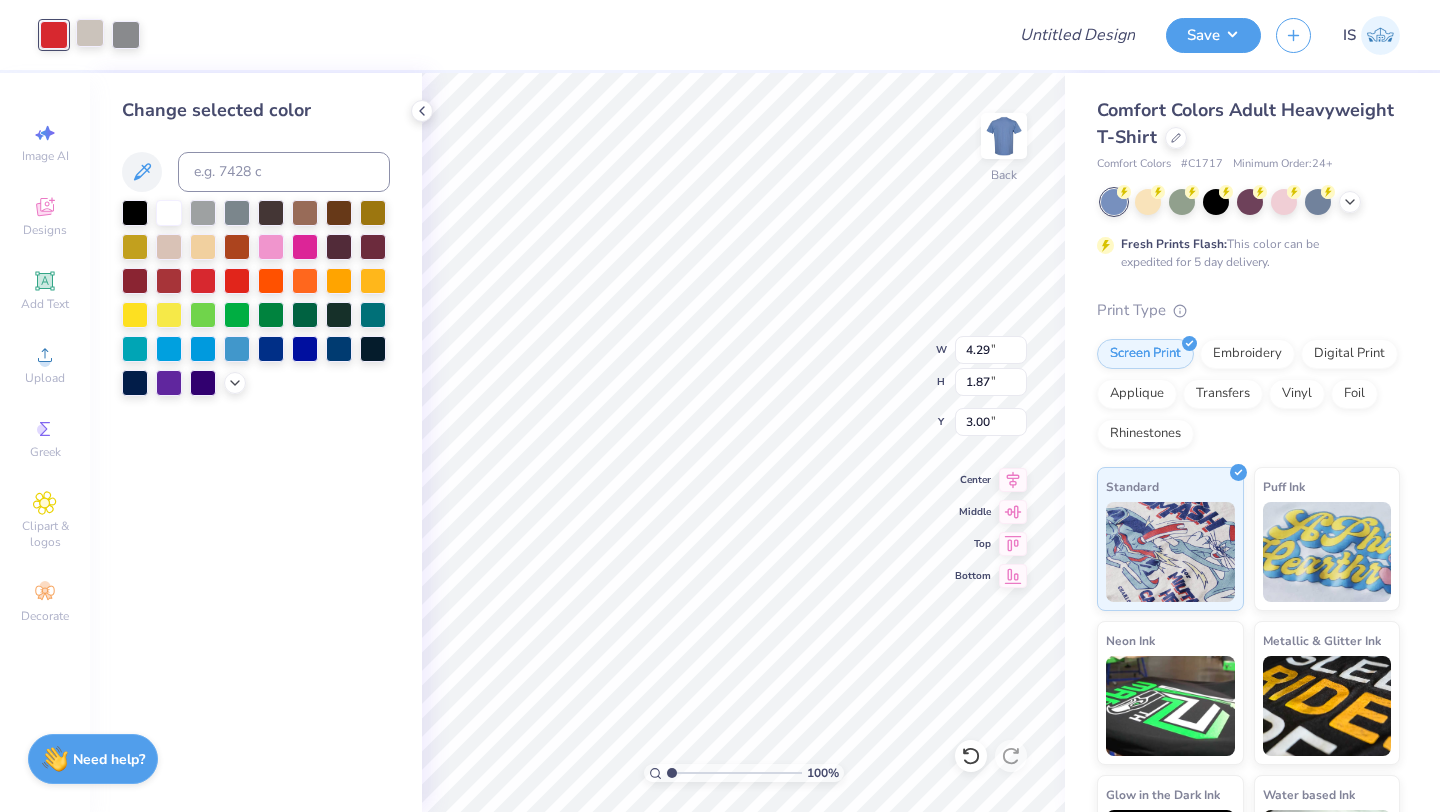 click at bounding box center (90, 33) 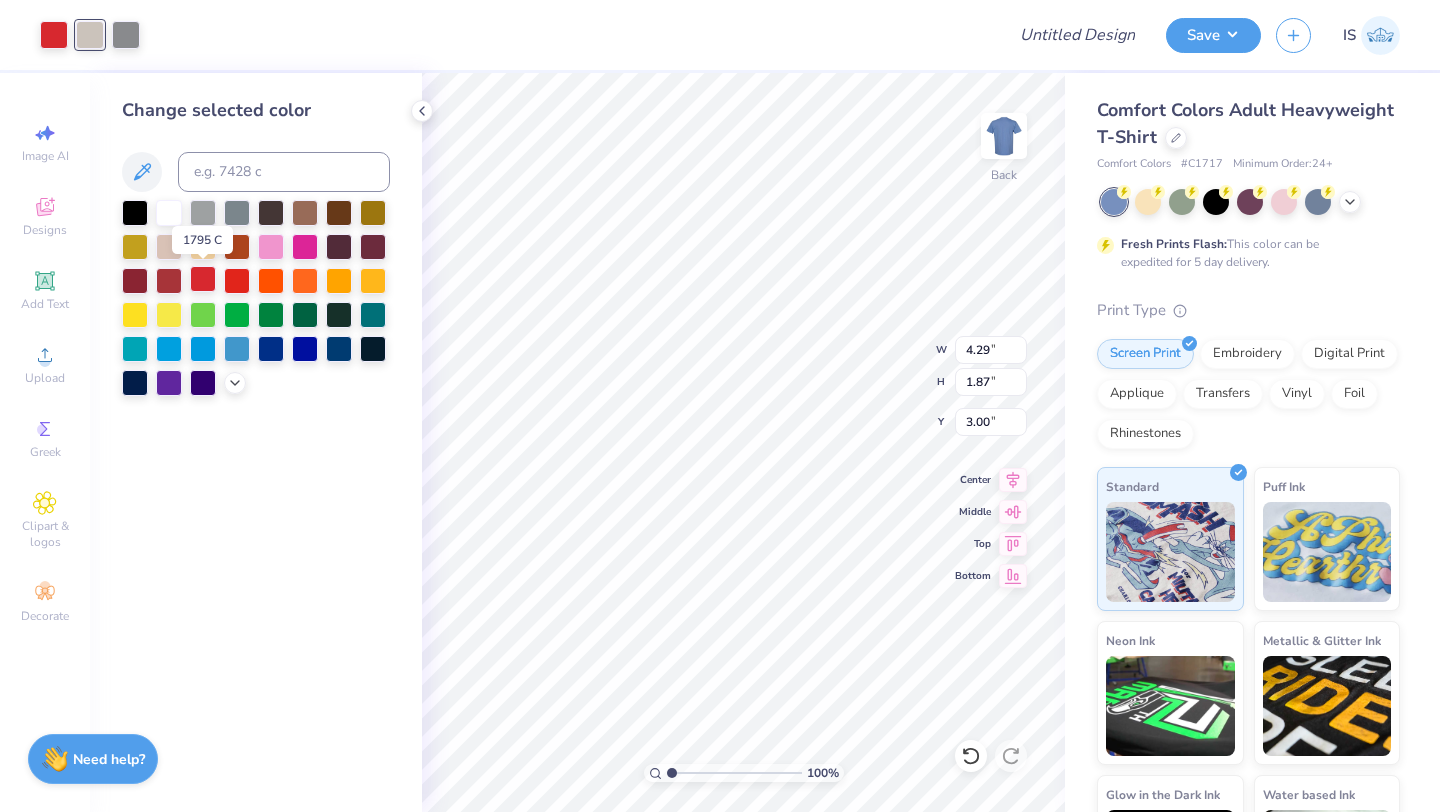 click at bounding box center (203, 279) 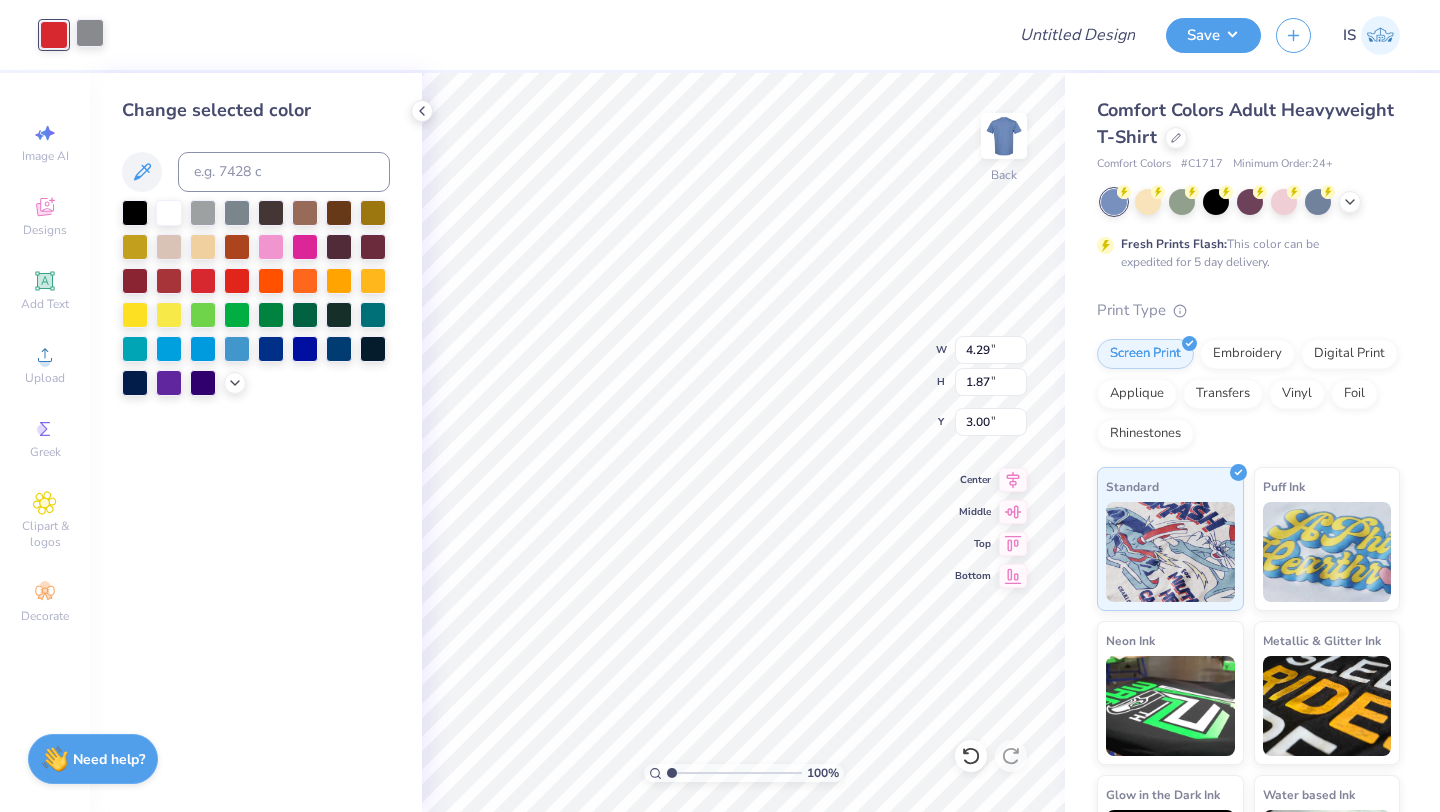 click at bounding box center [90, 33] 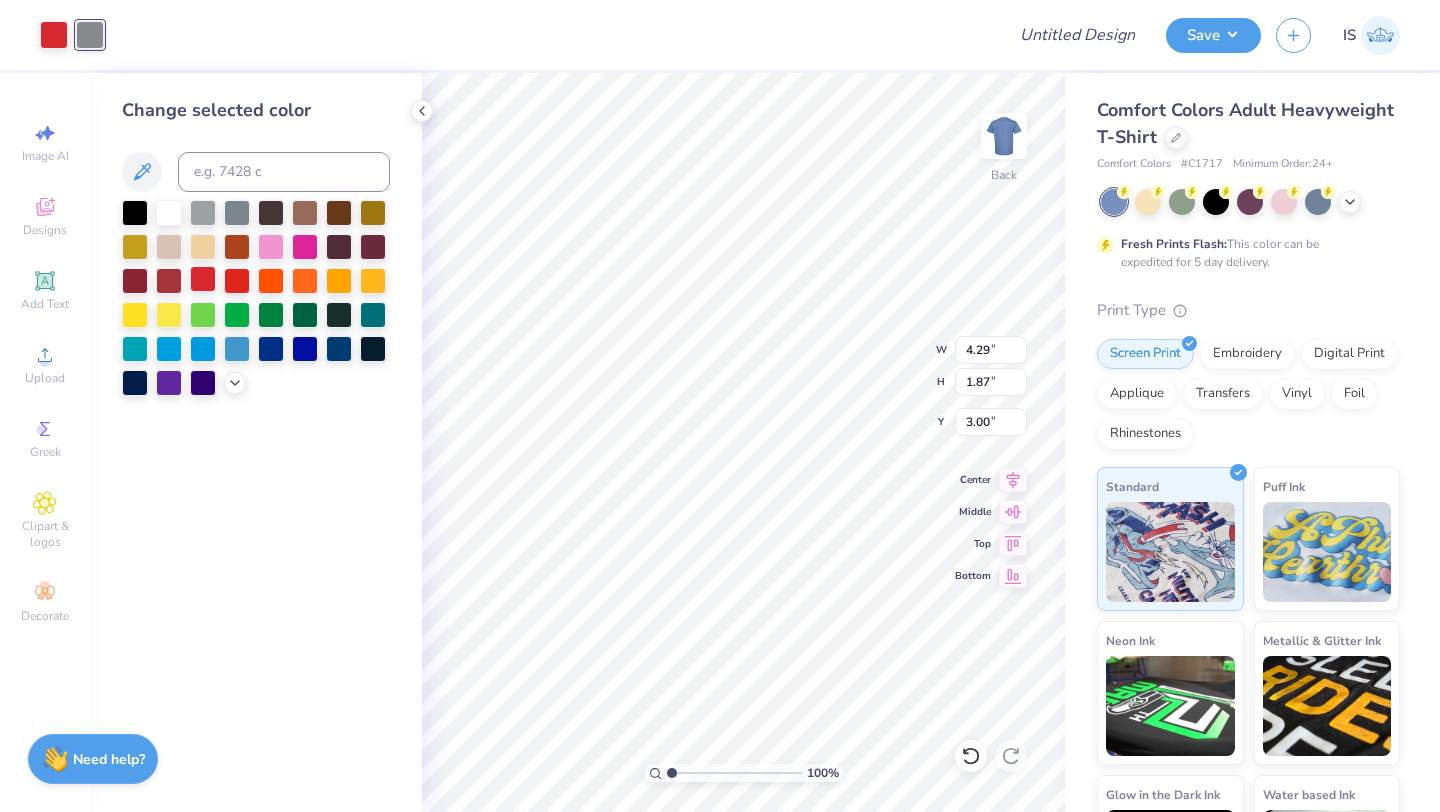 click at bounding box center [203, 279] 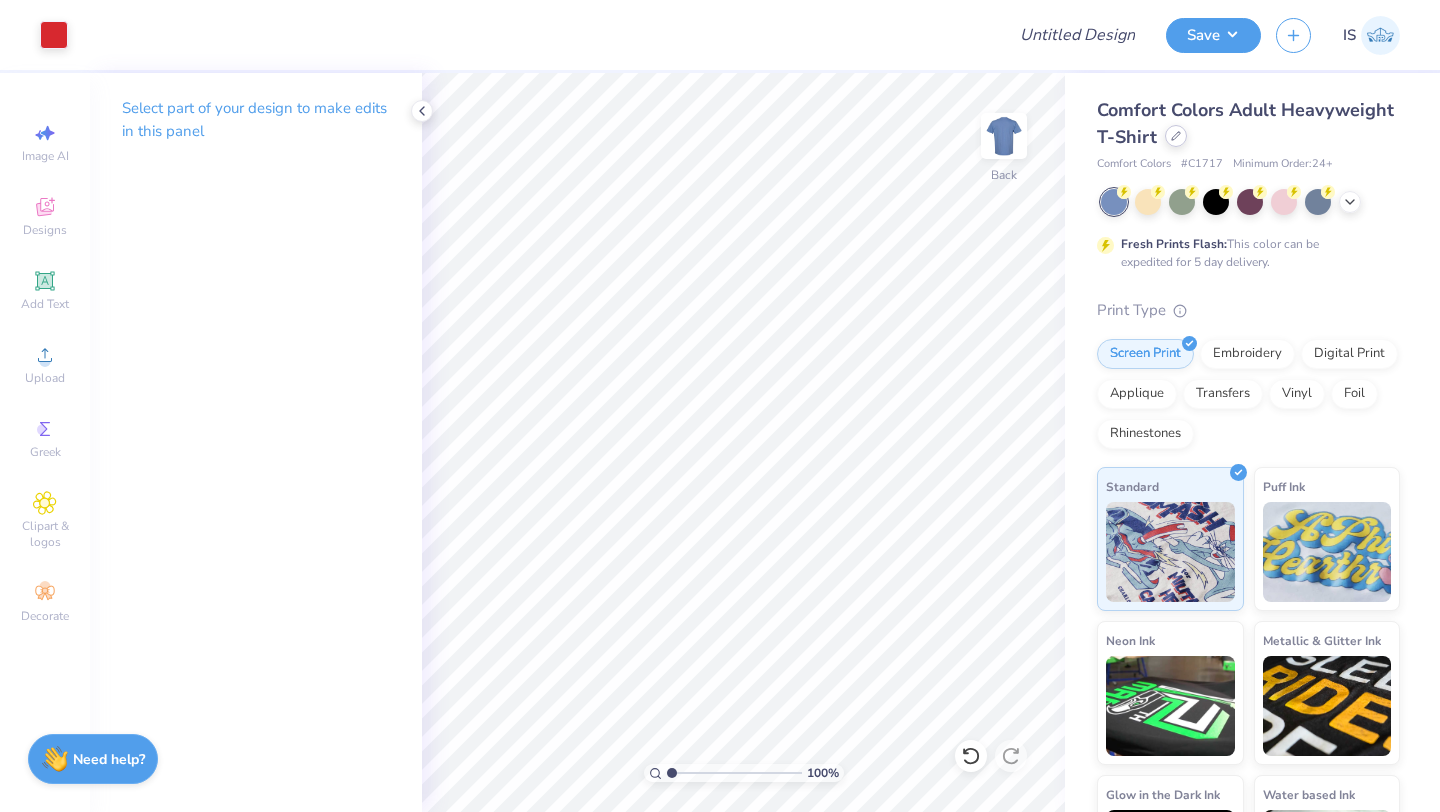 click 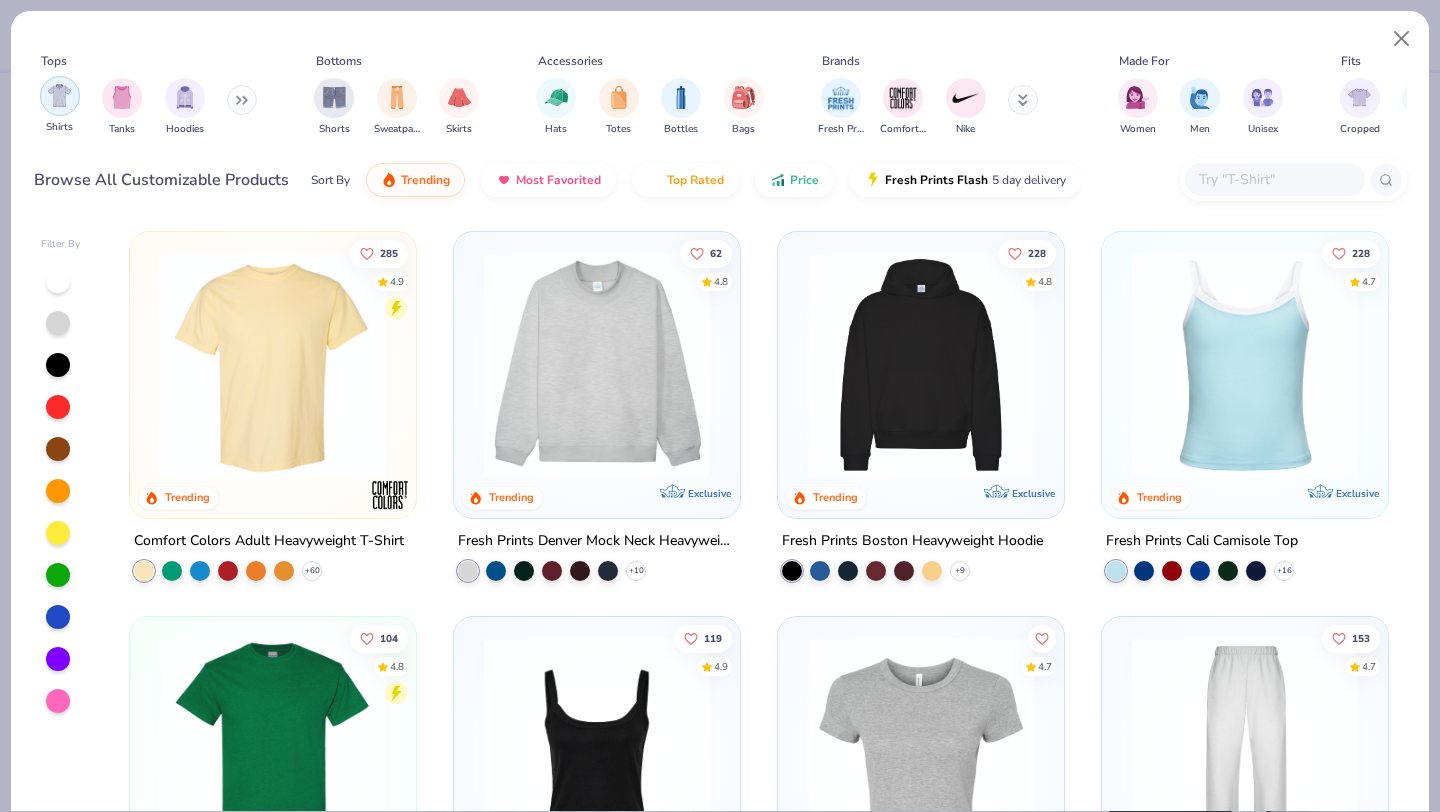 click at bounding box center [59, 95] 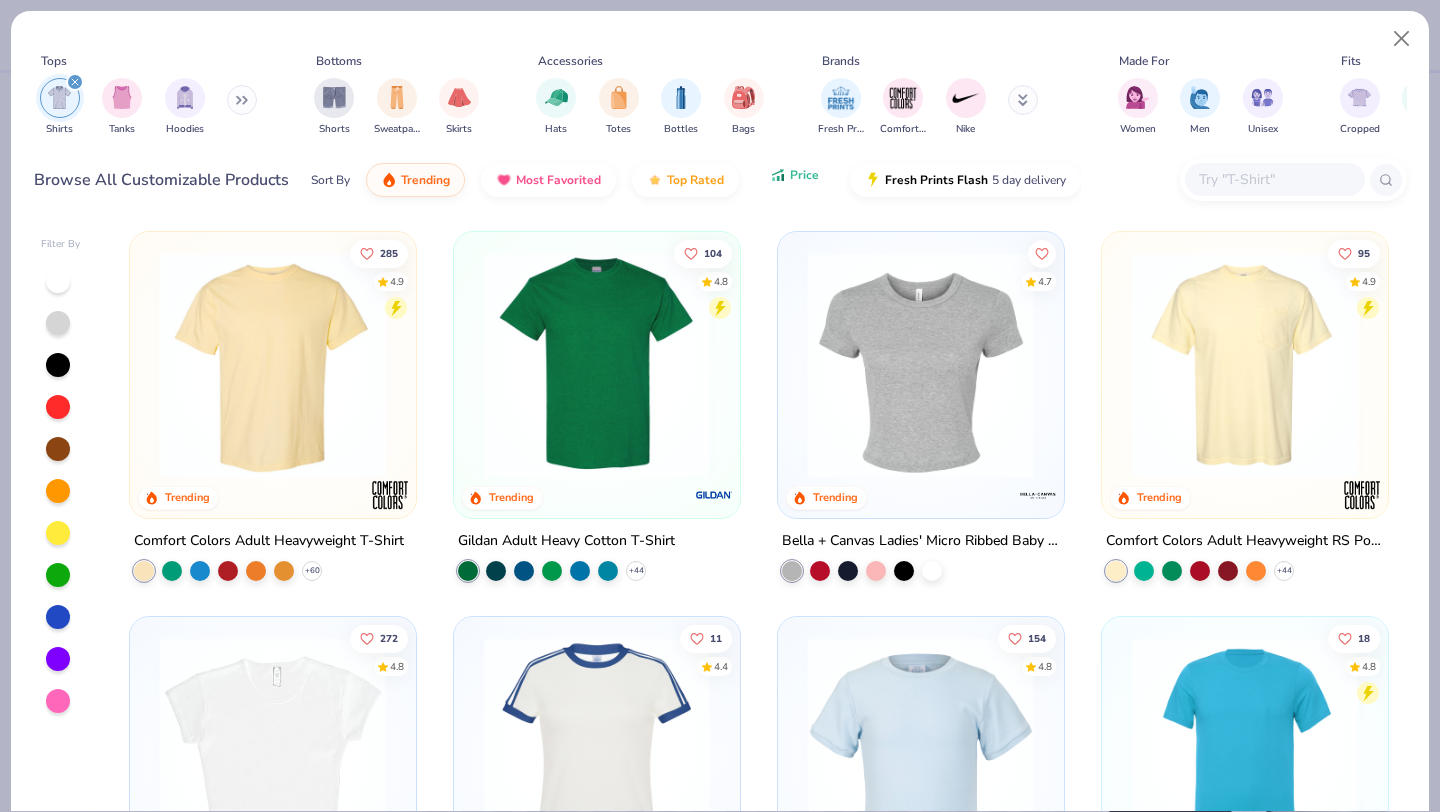 click 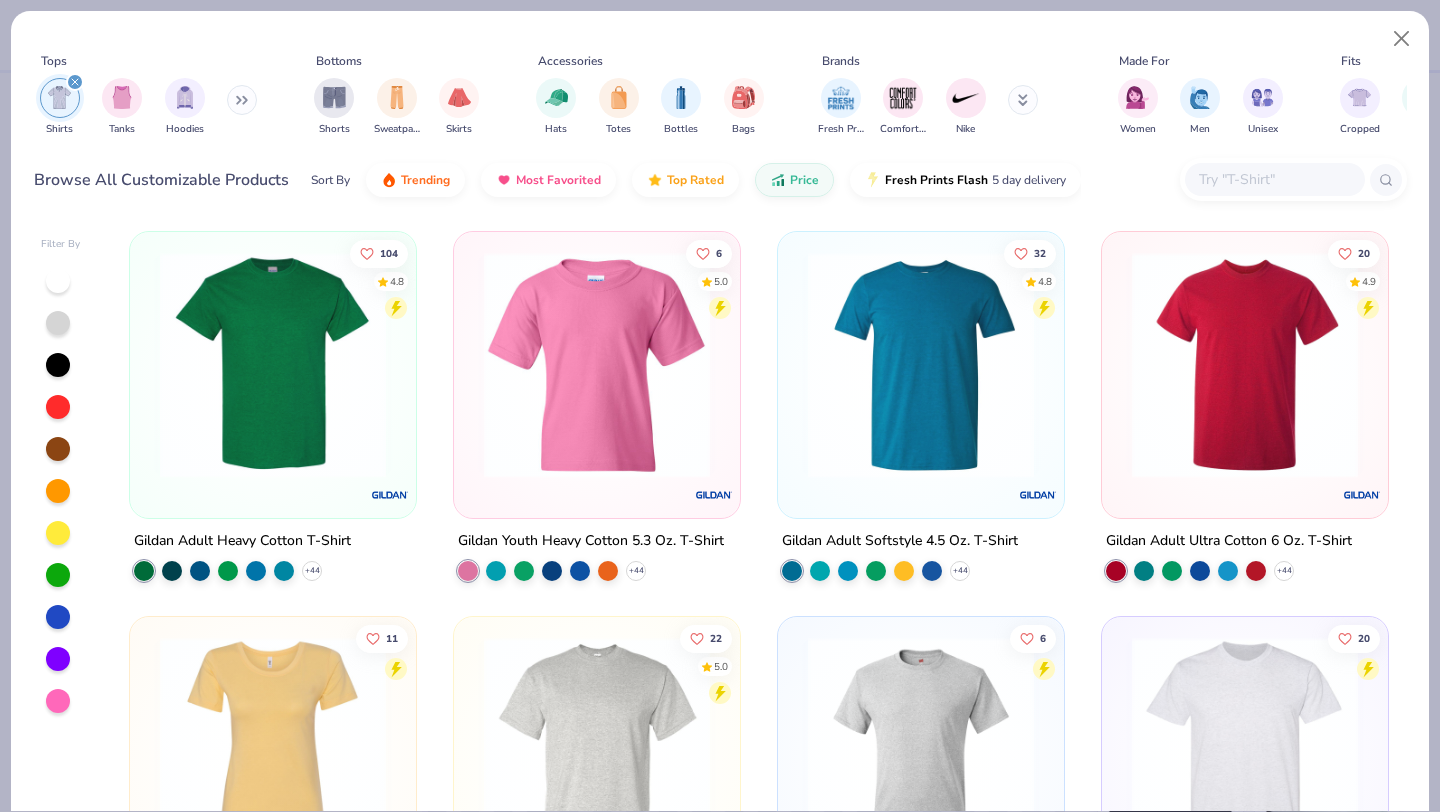 click at bounding box center [273, 365] 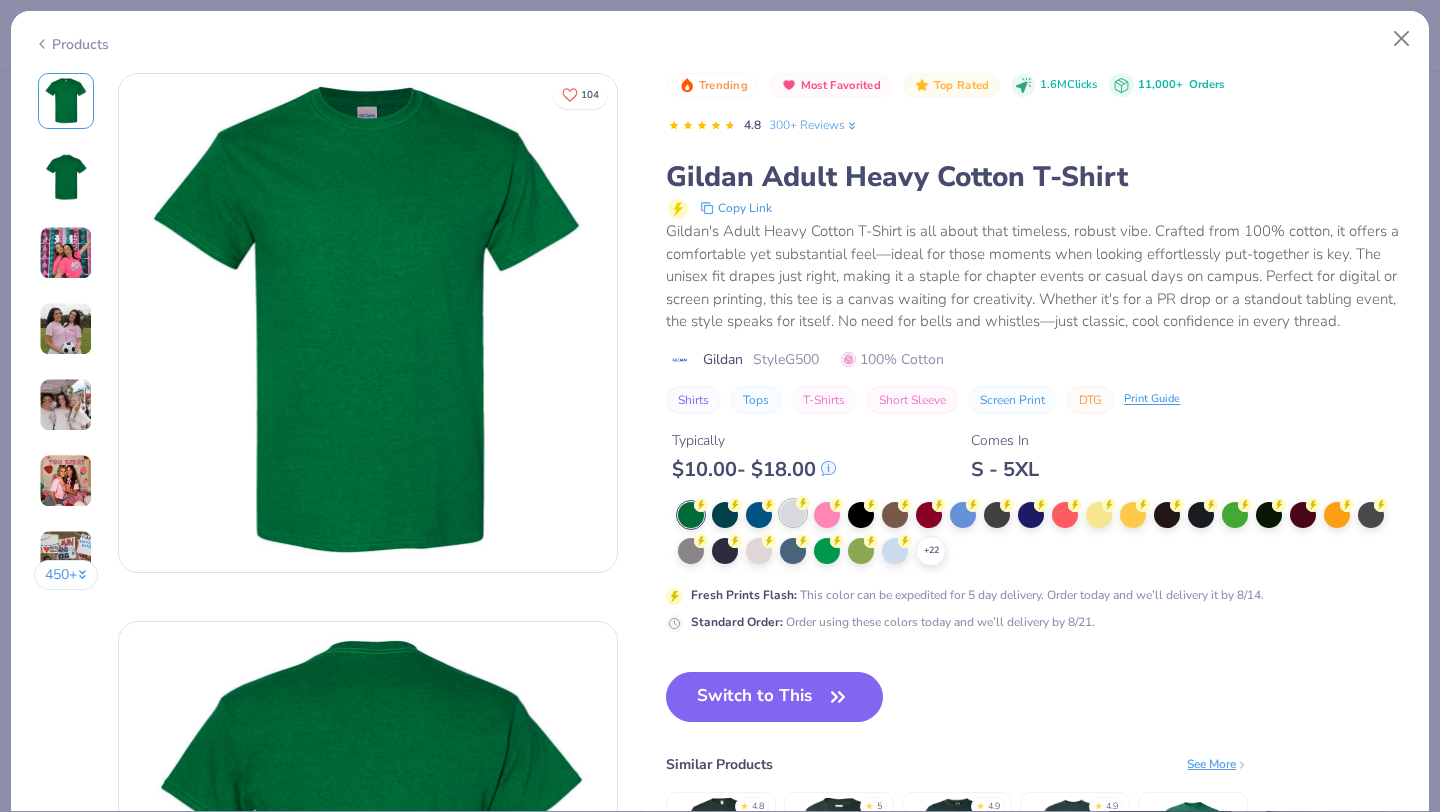 click at bounding box center (793, 513) 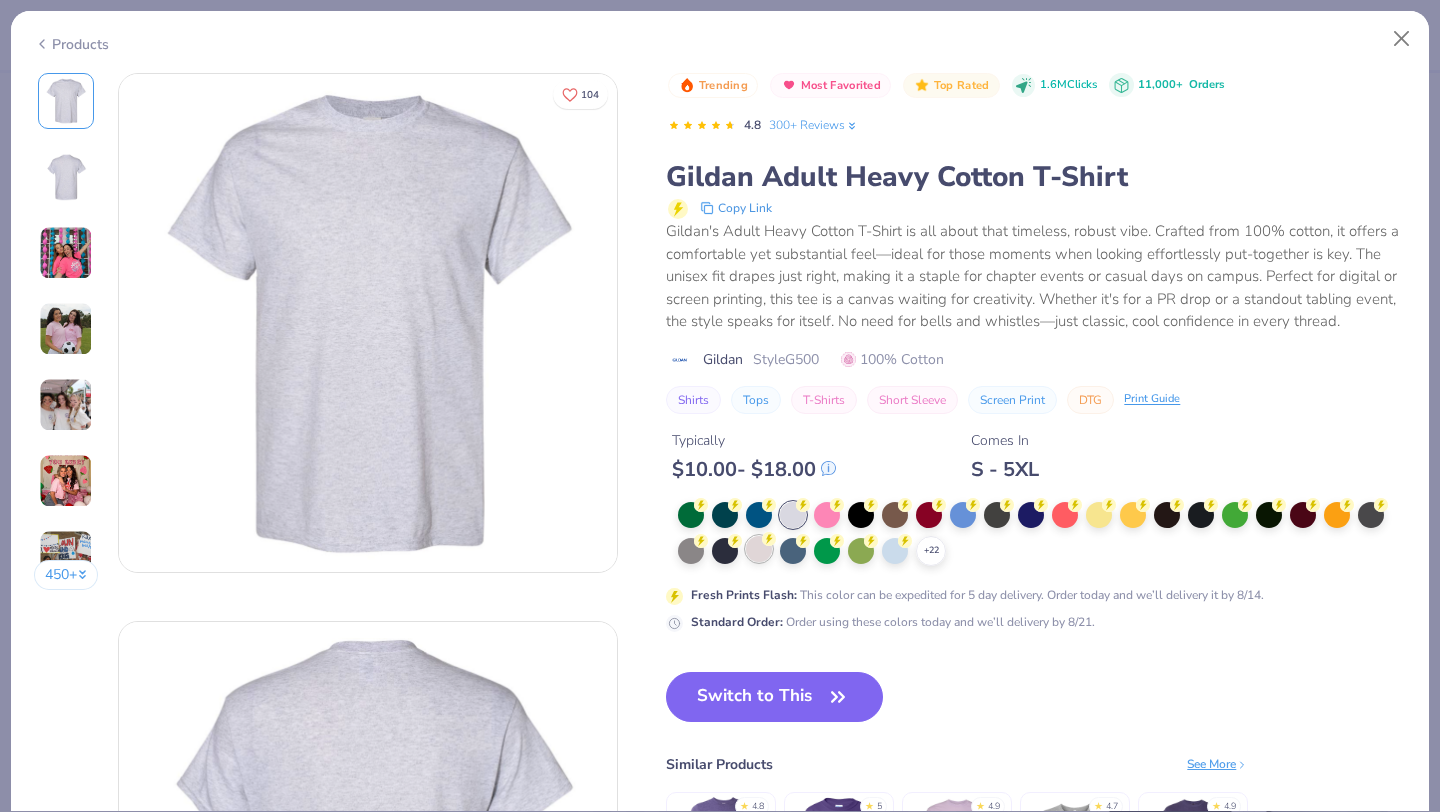 click at bounding box center [759, 549] 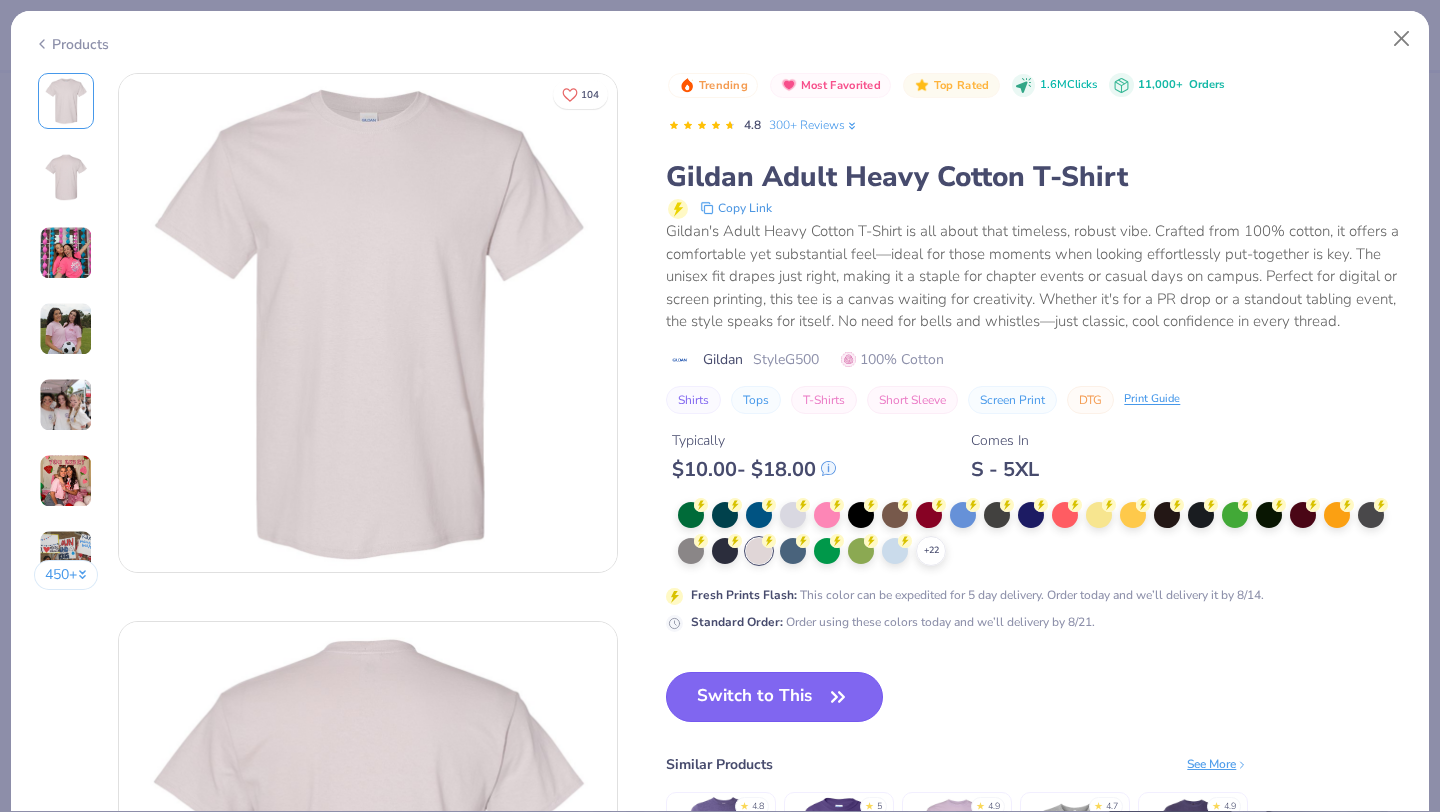click on "Switch to This" at bounding box center [774, 697] 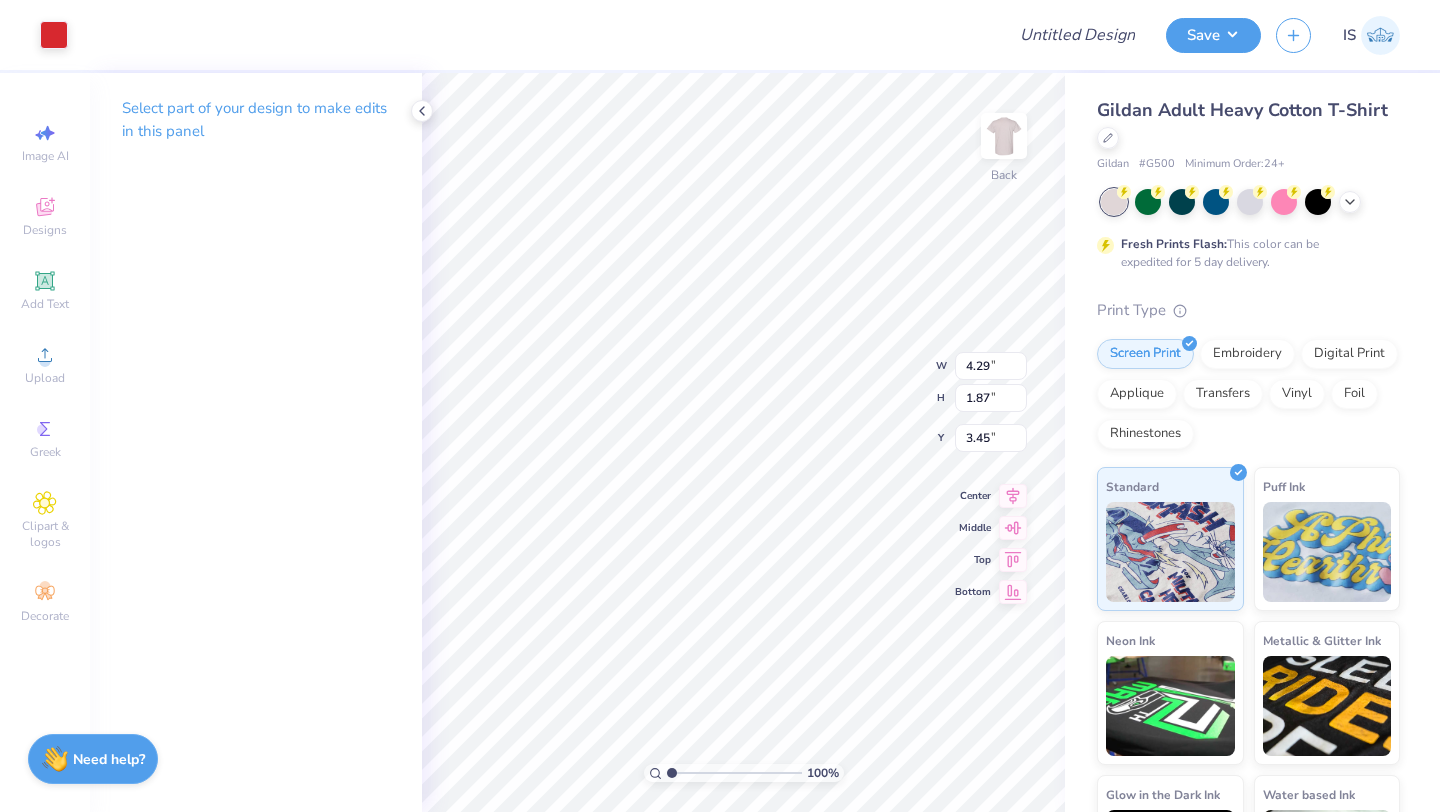 type on "3.88" 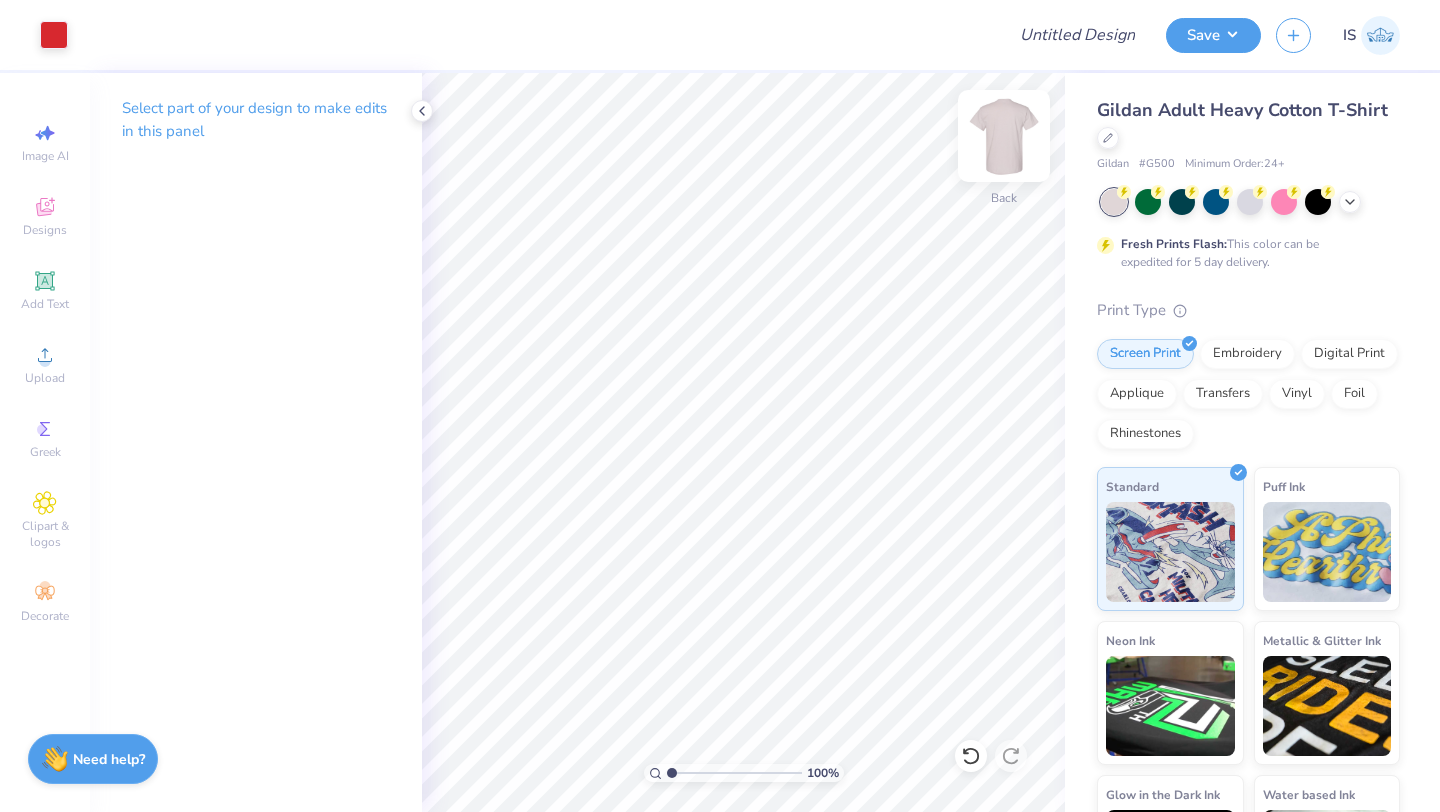 click at bounding box center [1004, 136] 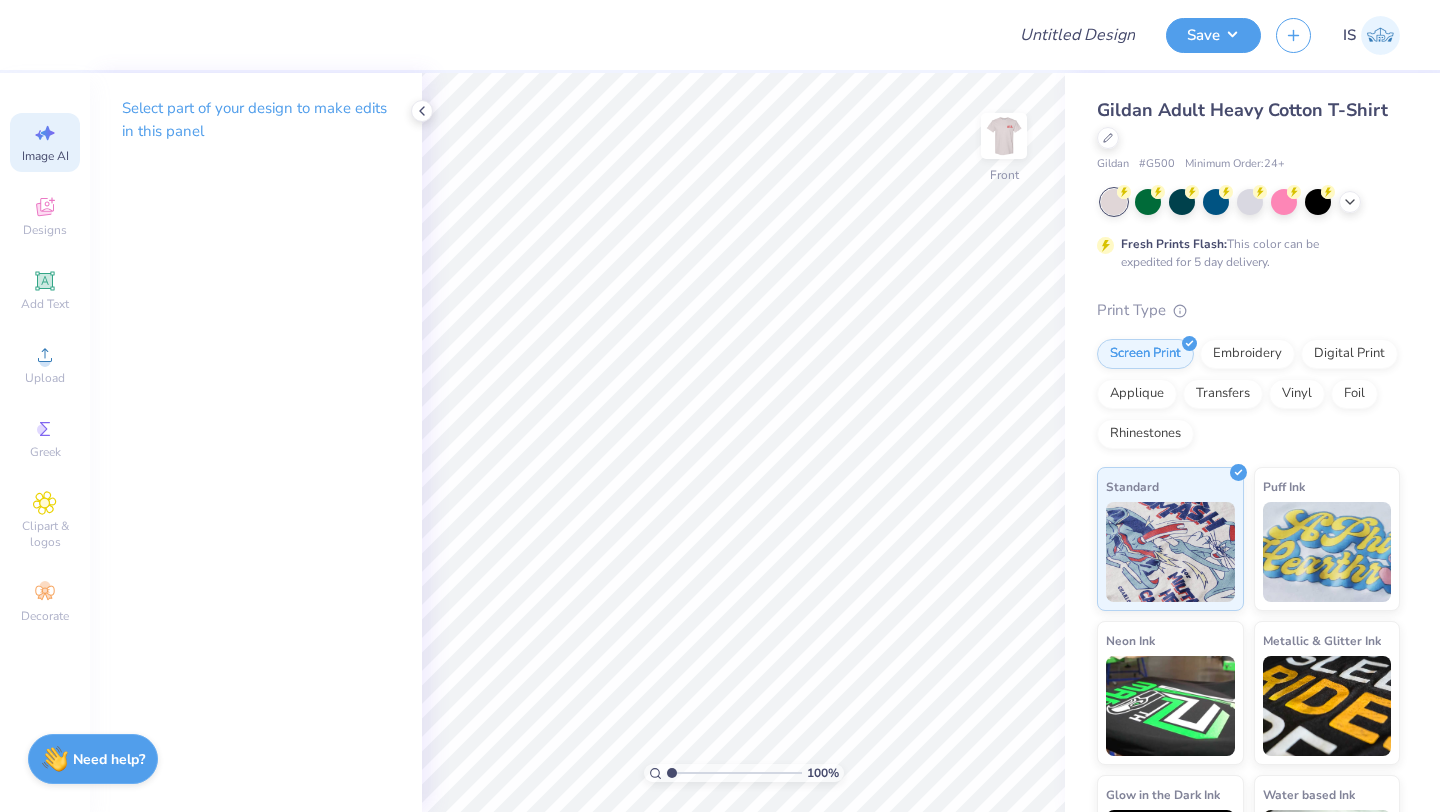 click on "Image AI" at bounding box center [45, 156] 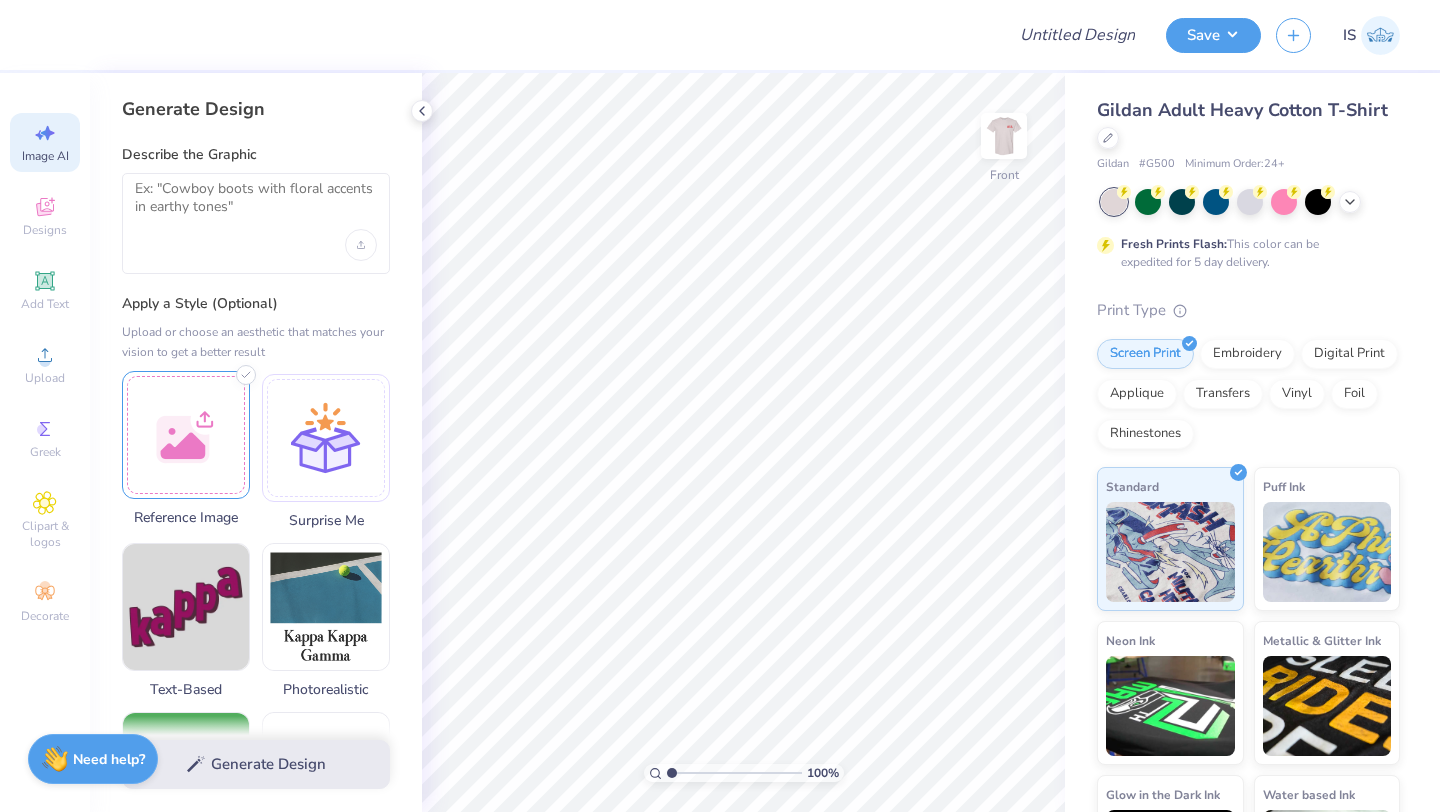 click at bounding box center [186, 435] 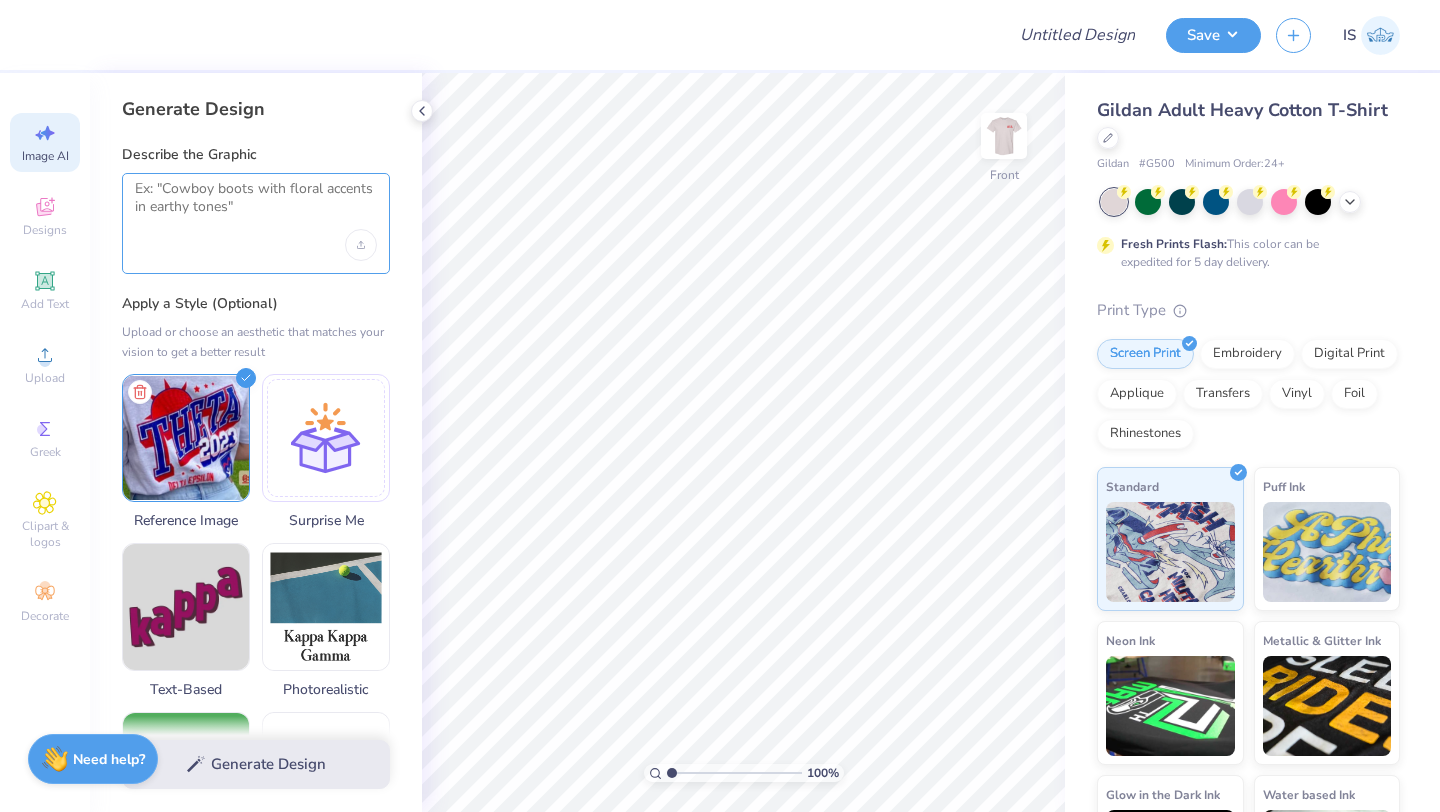 click at bounding box center [256, 205] 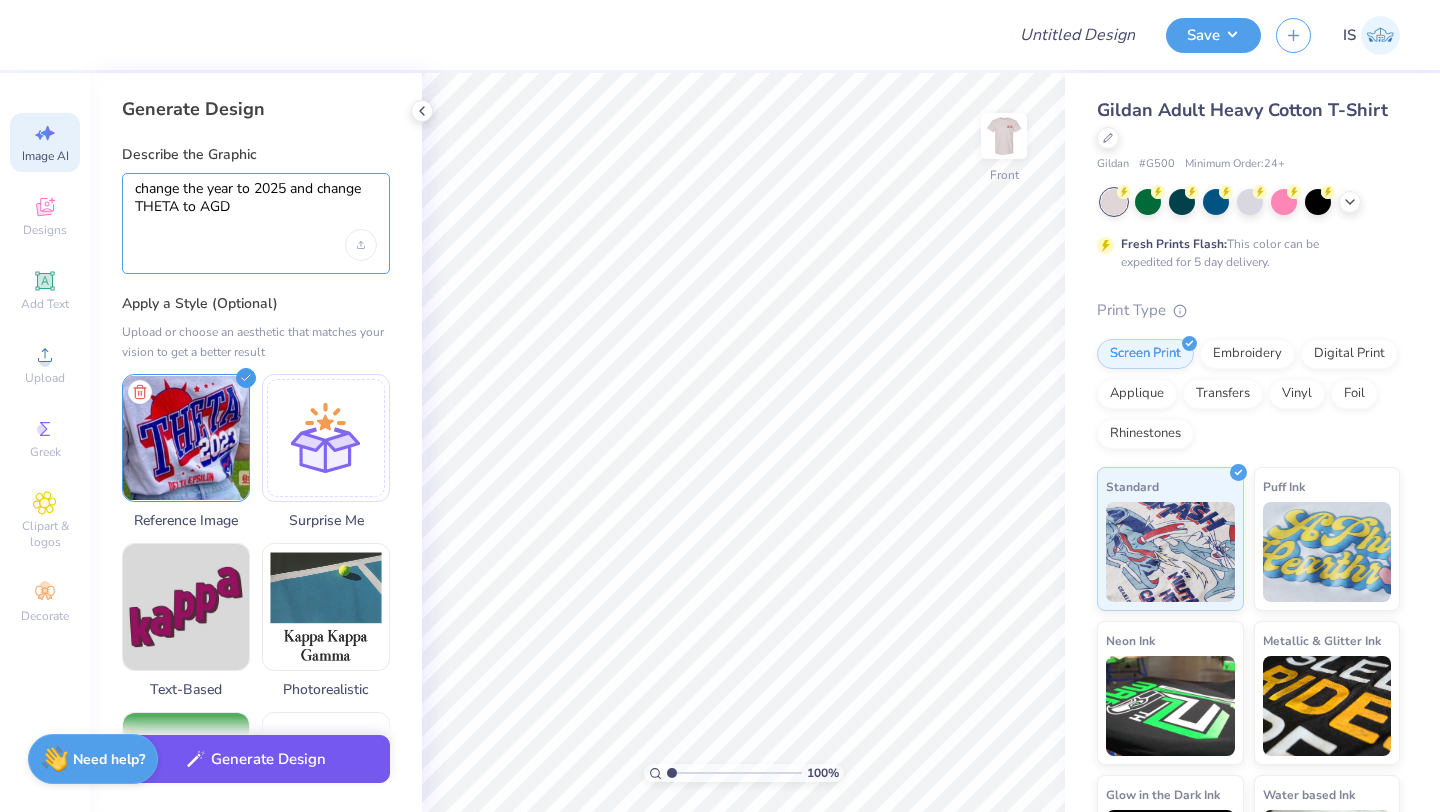 type on "change the year to 2025 and change THETA to AGD" 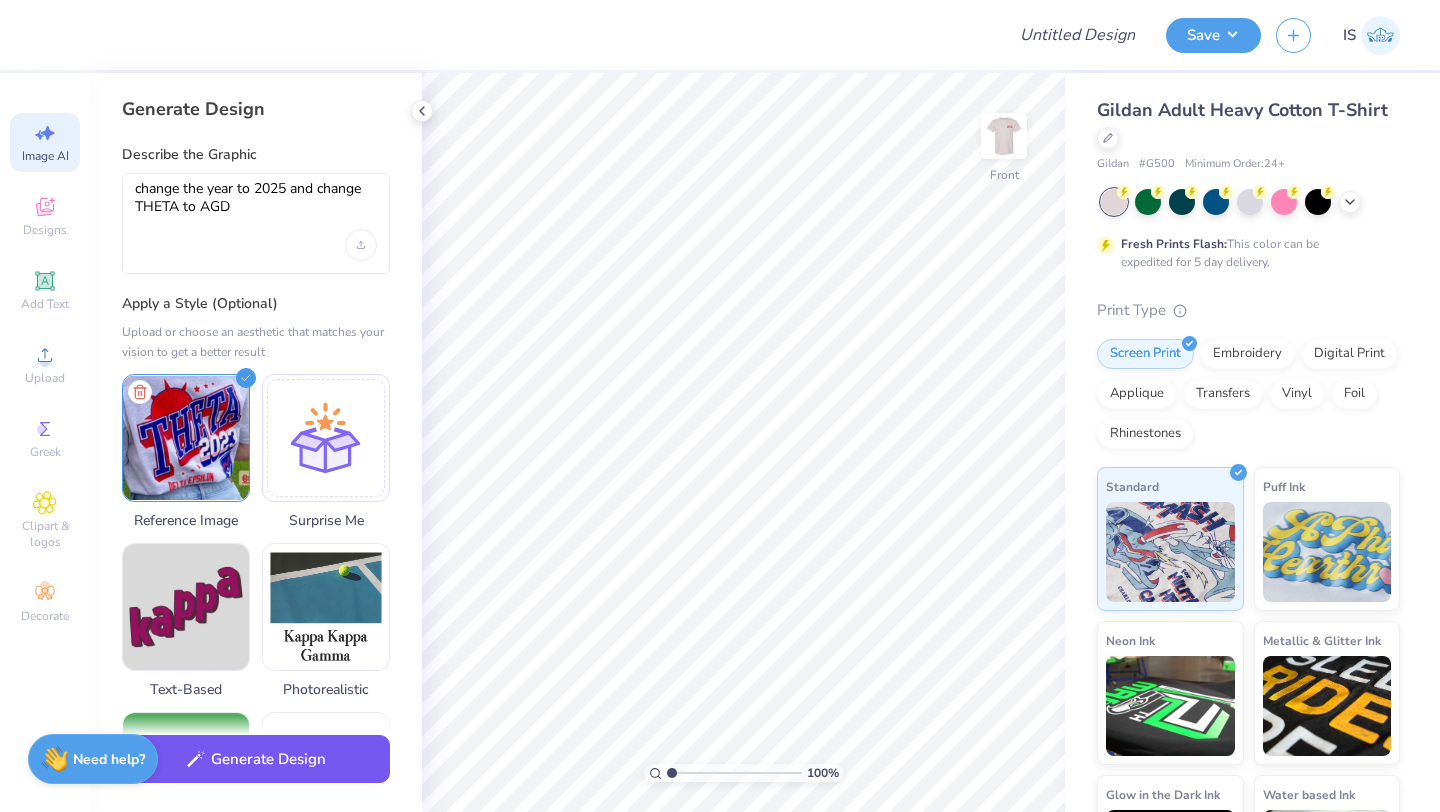 click on "Generate Design" at bounding box center [256, 759] 